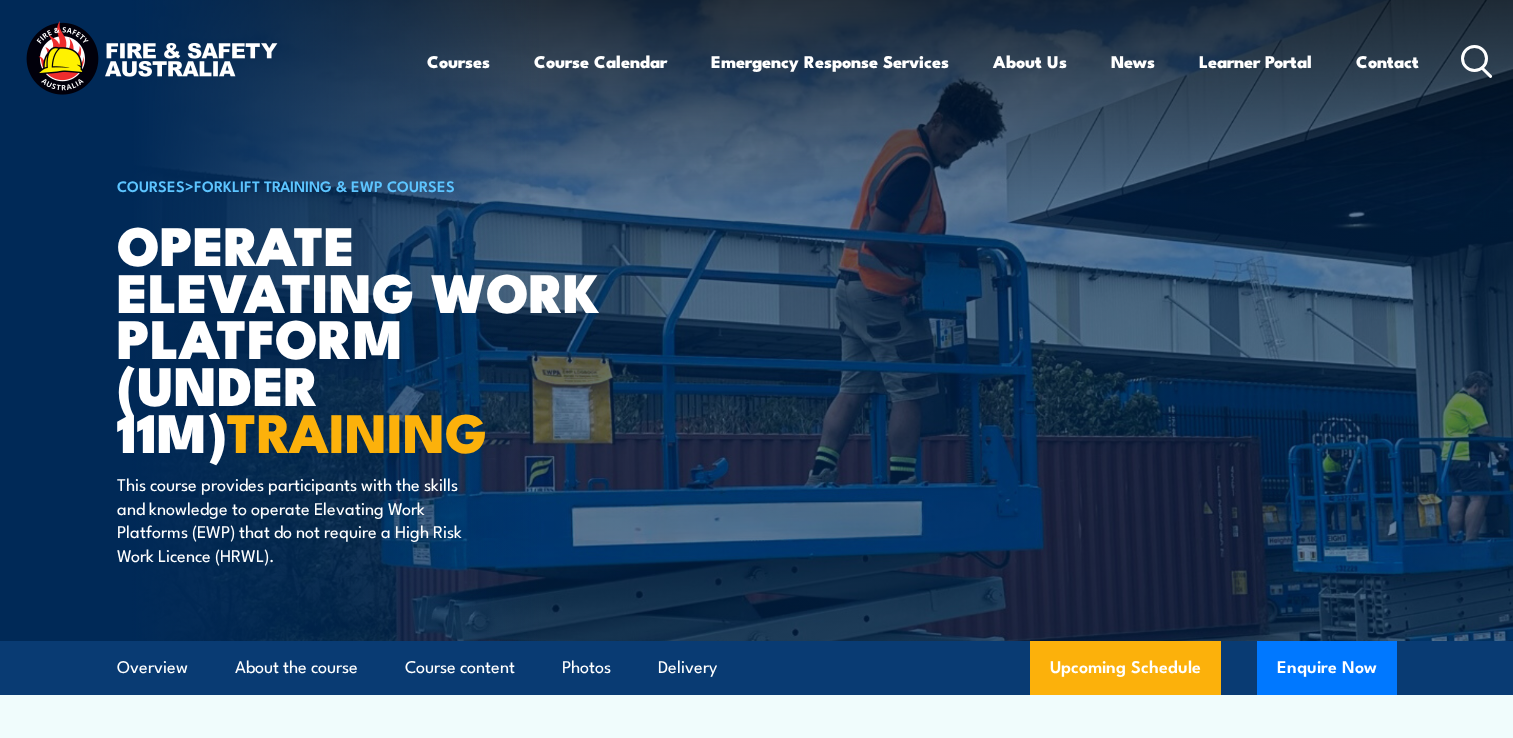 scroll, scrollTop: 0, scrollLeft: 0, axis: both 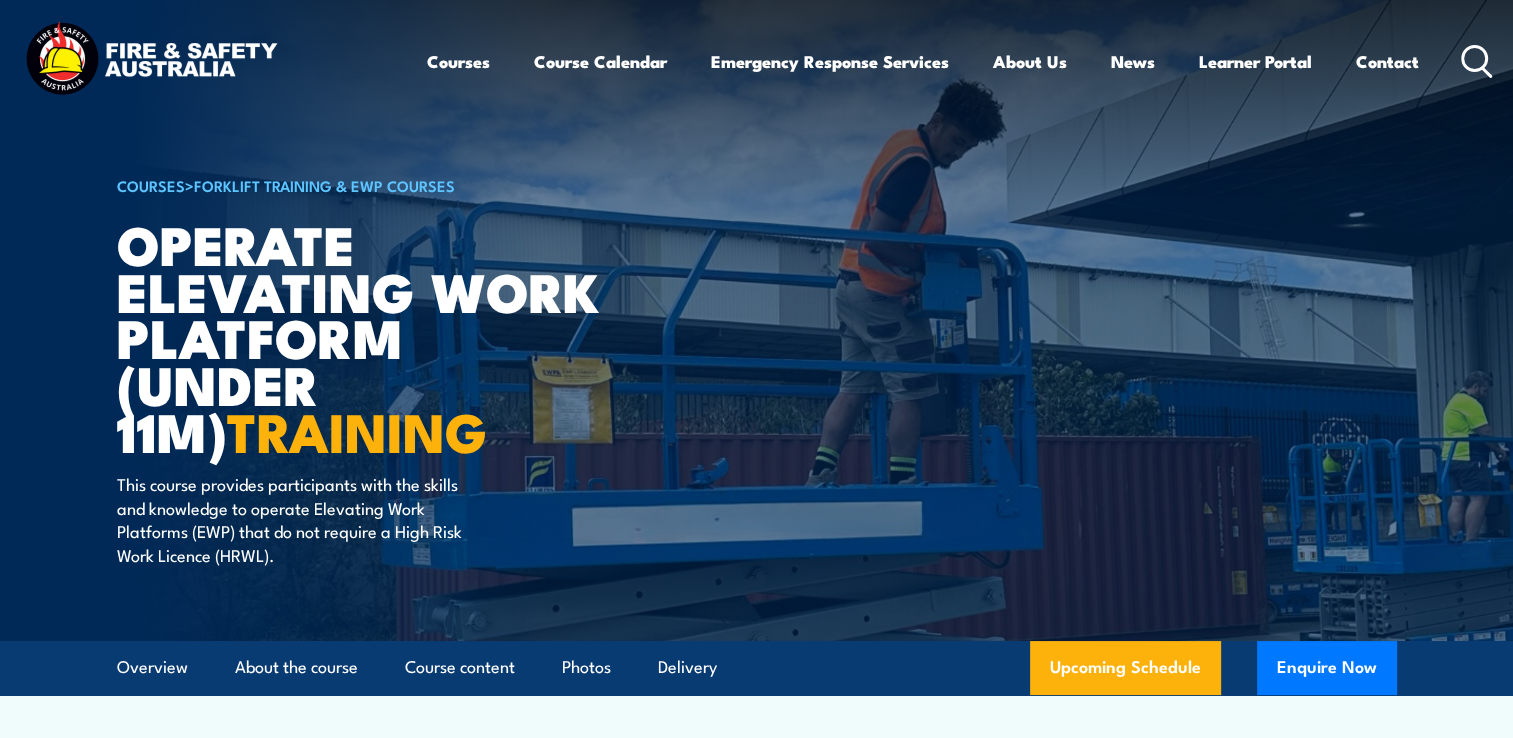 click on "This course provides participants with the skills and knowledge to operate Elevating Work Platforms (EWP) that do not require a High Risk Work Licence (HRWL)." at bounding box center [299, 519] 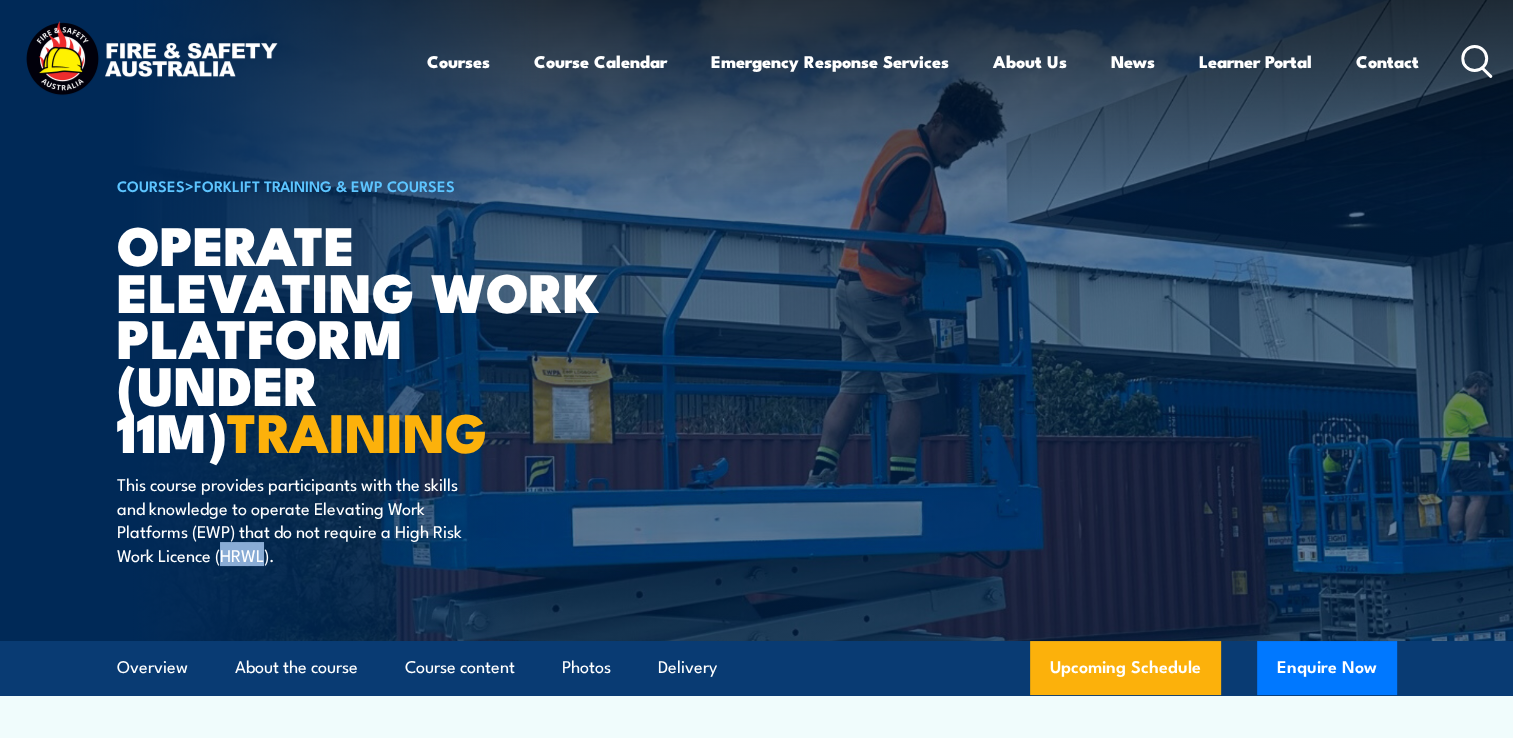 click on "This course provides participants with the skills and knowledge to operate Elevating Work Platforms (EWP) that do not require a High Risk Work Licence (HRWL)." at bounding box center (299, 519) 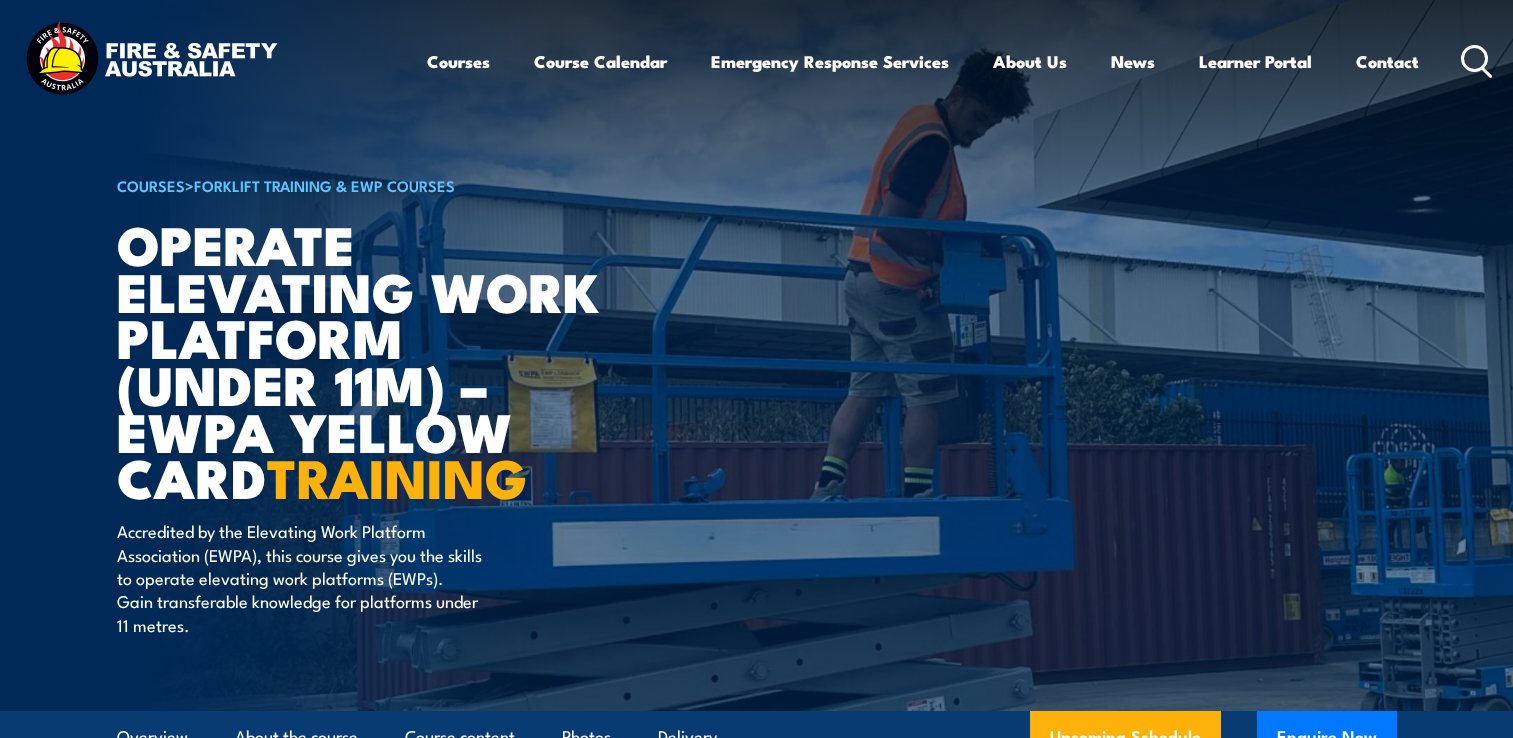 scroll, scrollTop: 0, scrollLeft: 0, axis: both 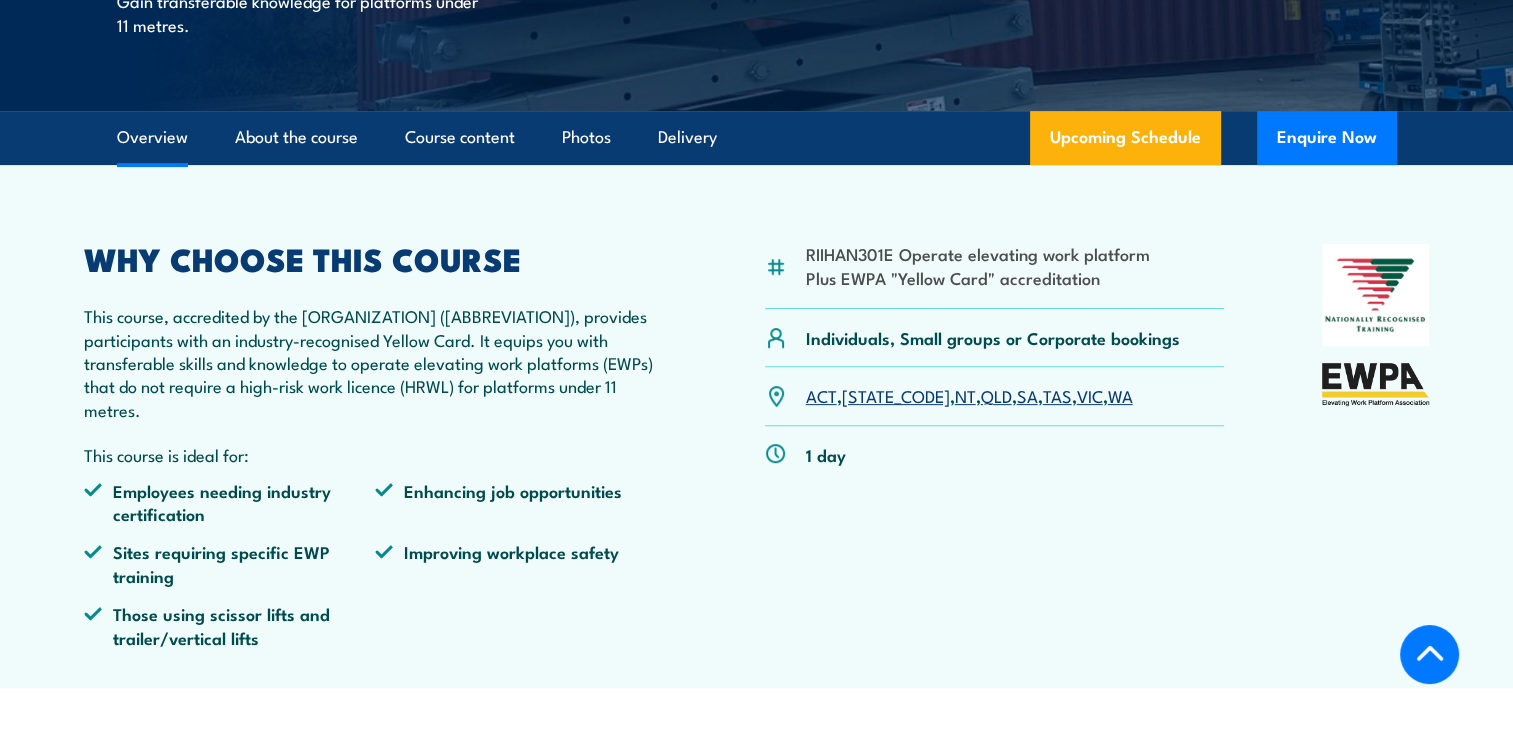 click on "This course, accredited by the Elevating Work Platform Association (EWPA), provides participants with an industry-recognised Yellow Card. It equips you with transferable skills and knowledge to operate elevating work platforms (EWPs) that do not require a high-risk work licence (HRWL) for platforms under 11 metres." at bounding box center (376, 362) 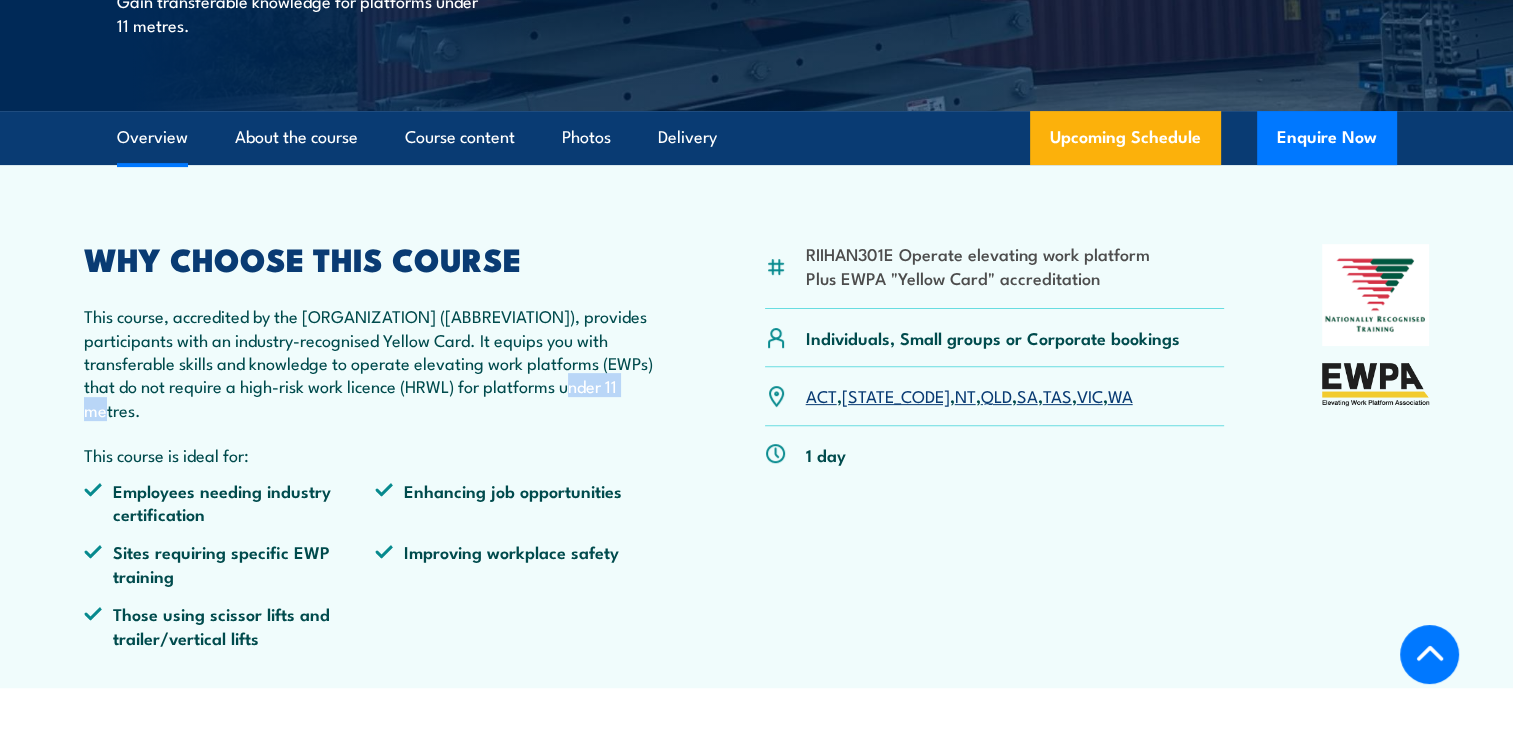 click on "This course, accredited by the Elevating Work Platform Association (EWPA), provides participants with an industry-recognised Yellow Card. It equips you with transferable skills and knowledge to operate elevating work platforms (EWPs) that do not require a high-risk work licence (HRWL) for platforms under 11 metres." at bounding box center (376, 362) 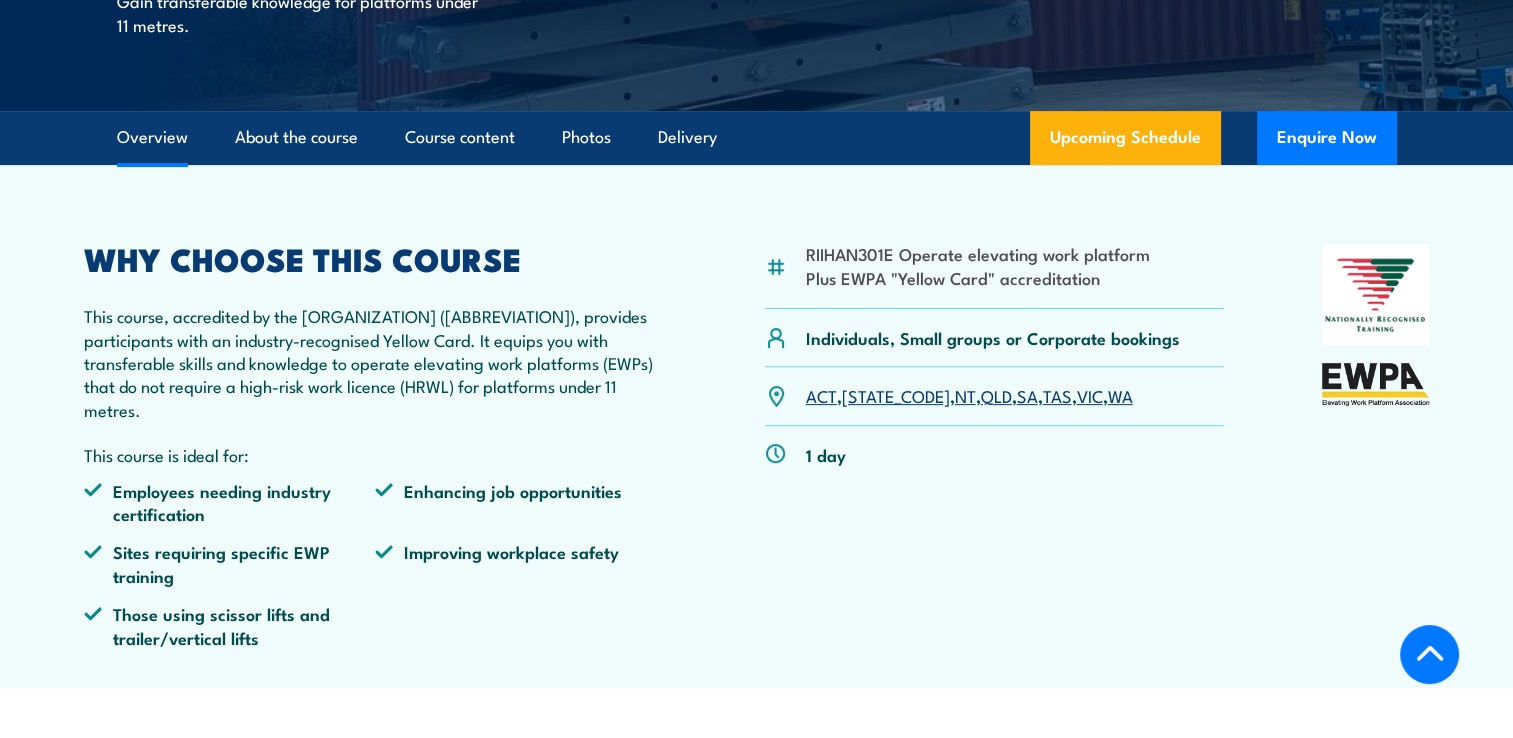 click on "This course, accredited by the Elevating Work Platform Association (EWPA), provides participants with an industry-recognised Yellow Card. It equips you with transferable skills and knowledge to operate elevating work platforms (EWPs) that do not require a high-risk work licence (HRWL) for platforms under 11 metres." at bounding box center [376, 362] 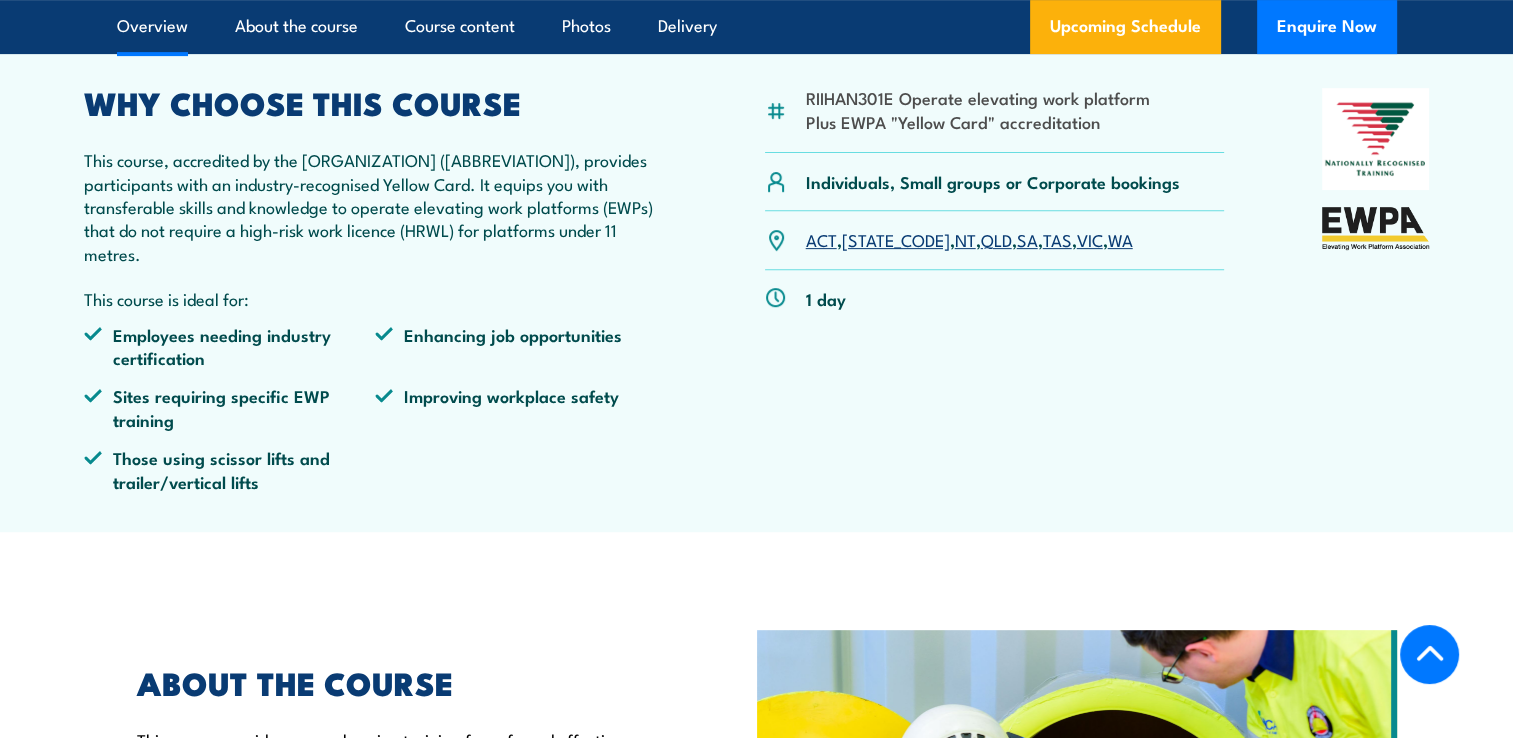 scroll, scrollTop: 600, scrollLeft: 0, axis: vertical 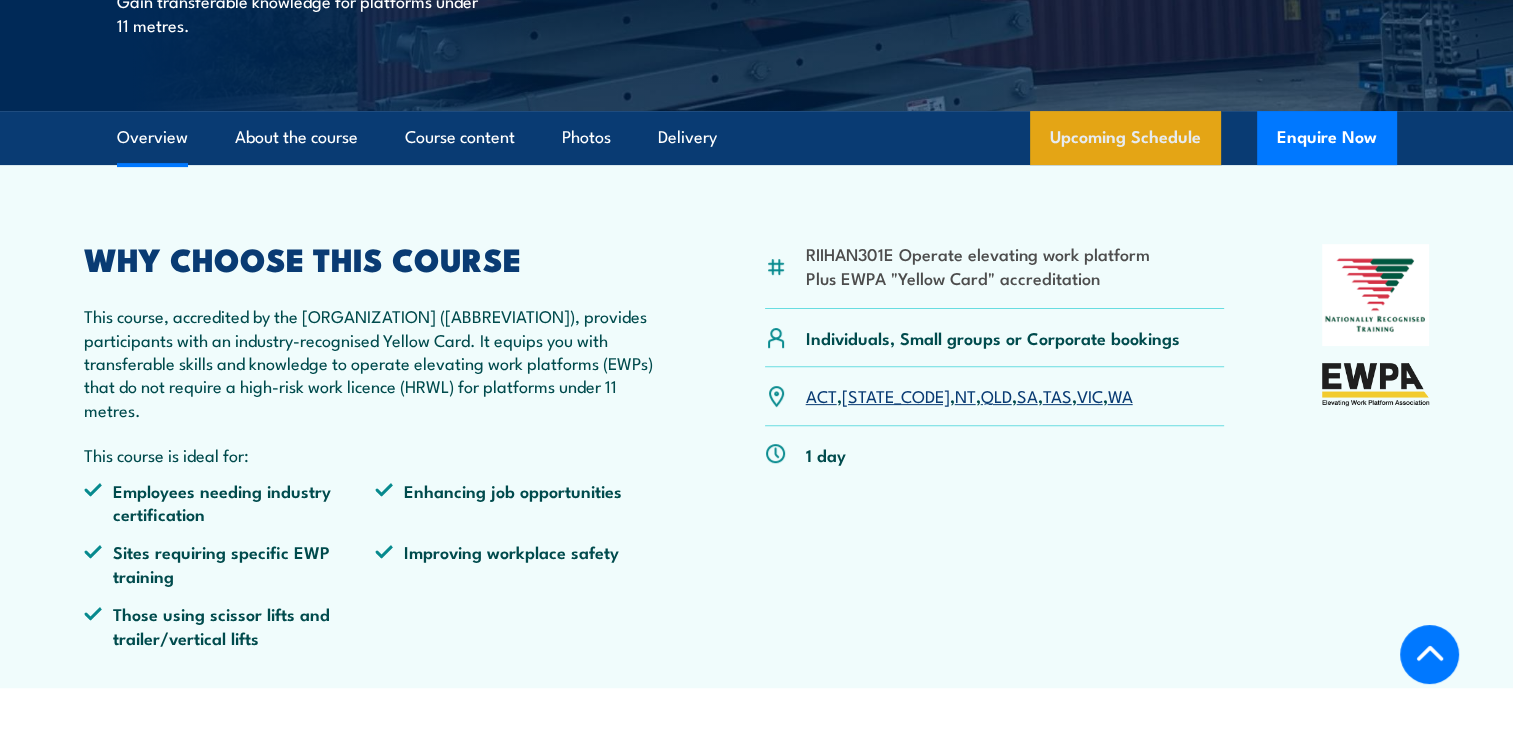 click on "Upcoming Schedule" at bounding box center [1125, 138] 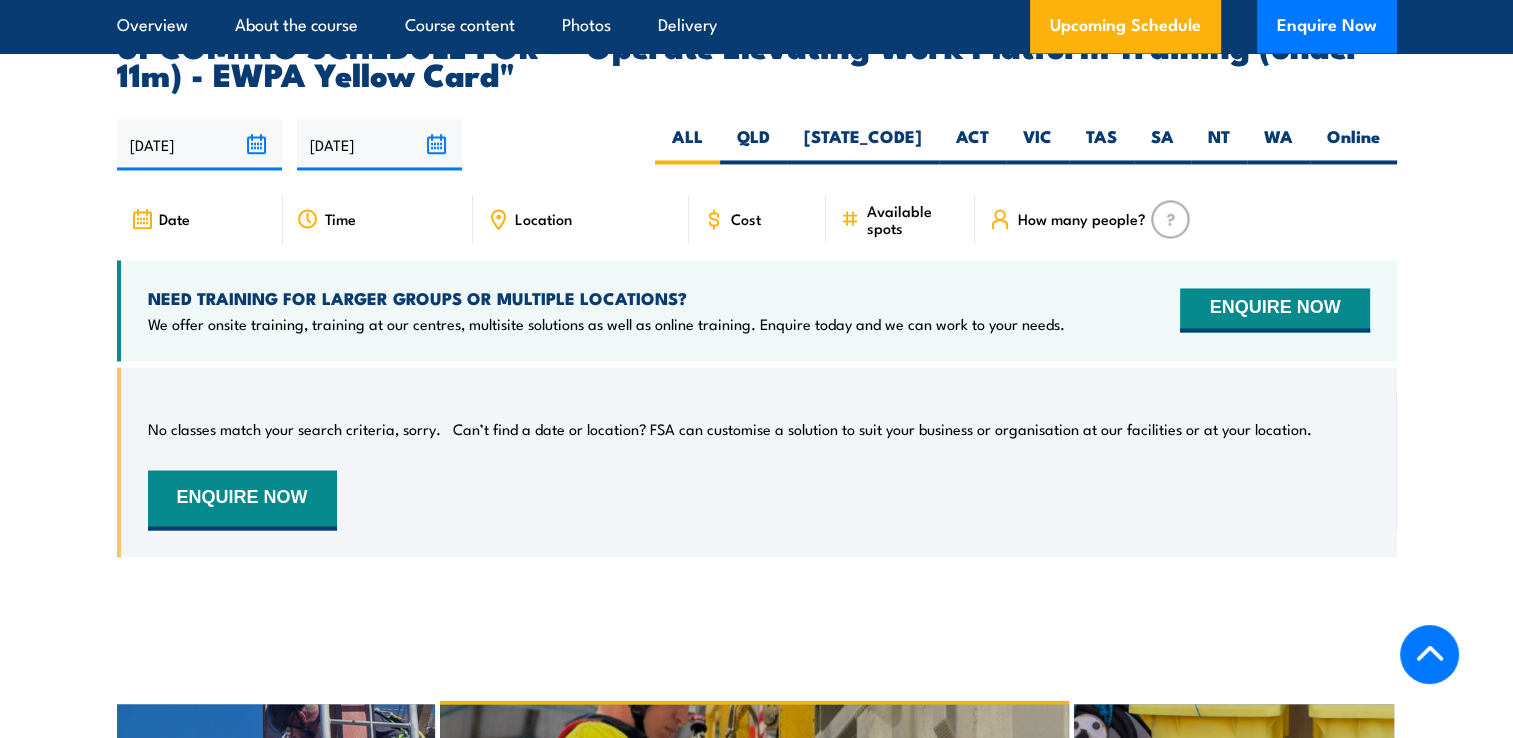 scroll, scrollTop: 3141, scrollLeft: 0, axis: vertical 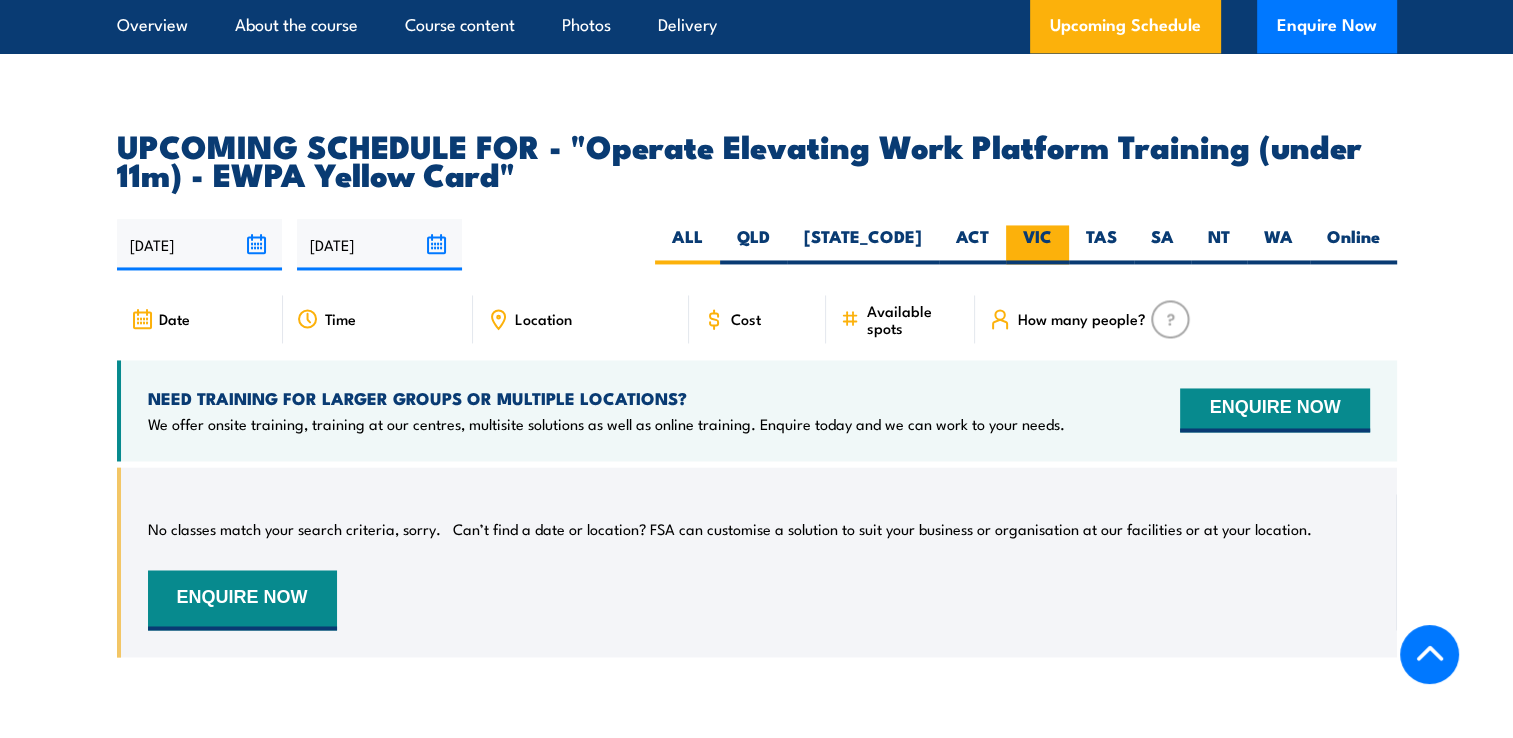 click on "VIC" at bounding box center (1037, 244) 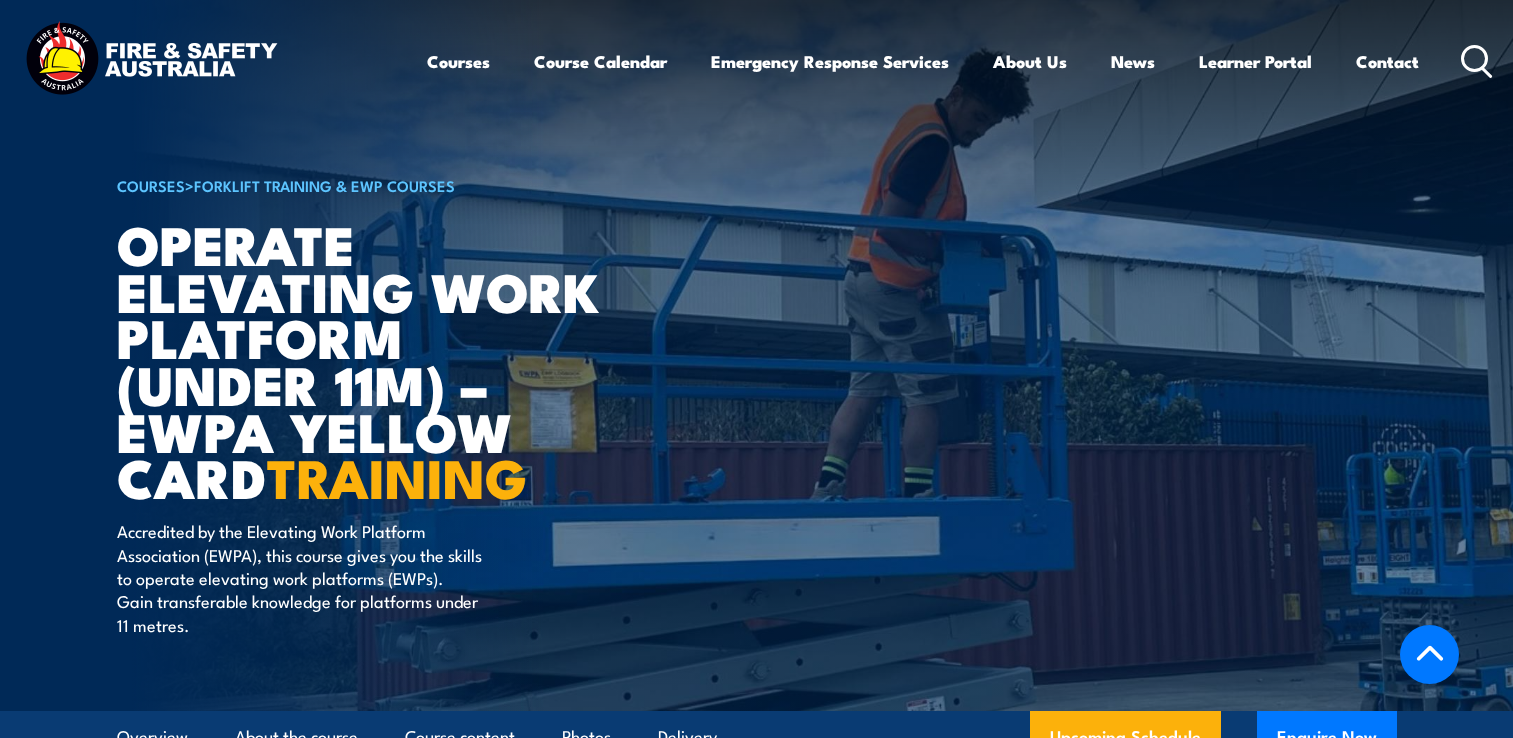 scroll, scrollTop: 3108, scrollLeft: 0, axis: vertical 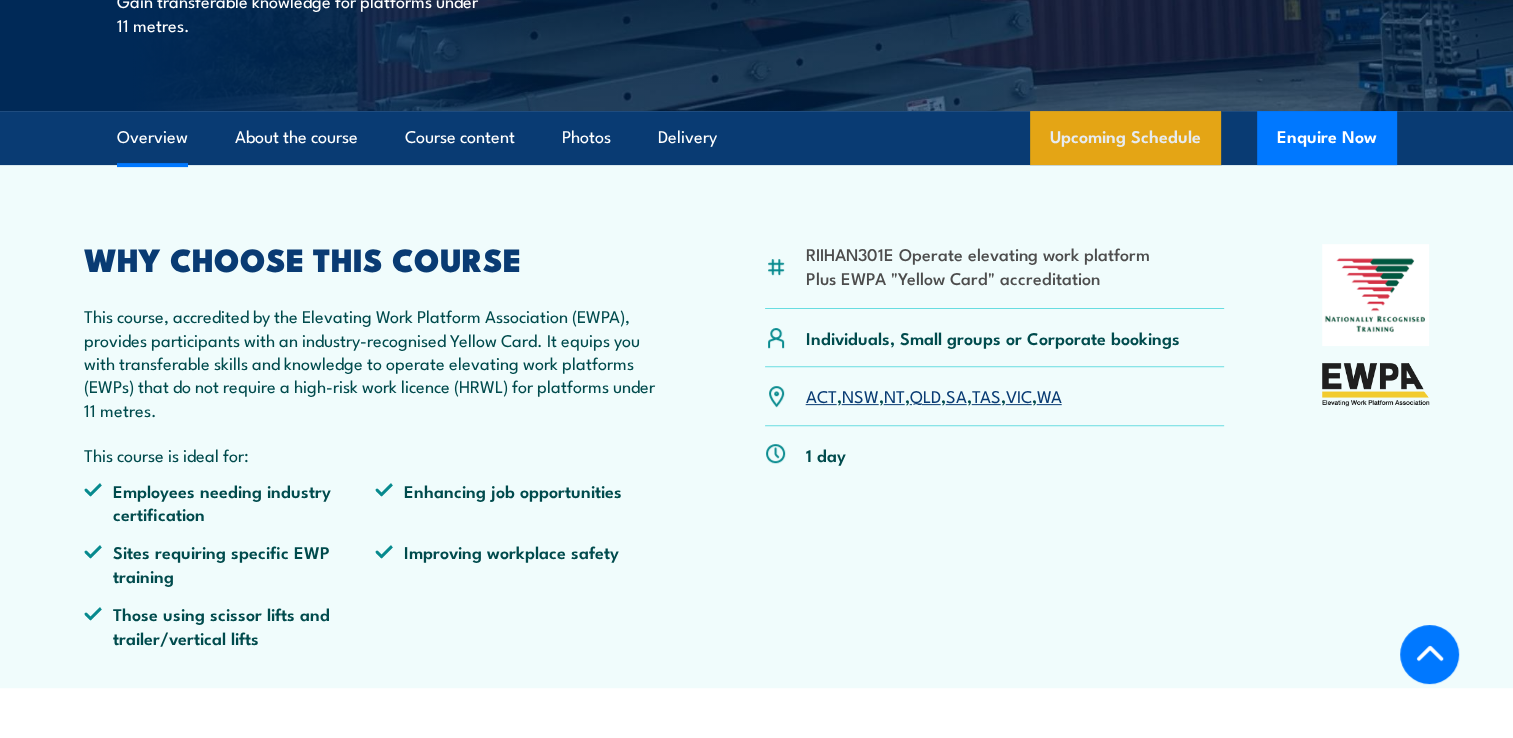 click on "Upcoming Schedule" at bounding box center (1125, 138) 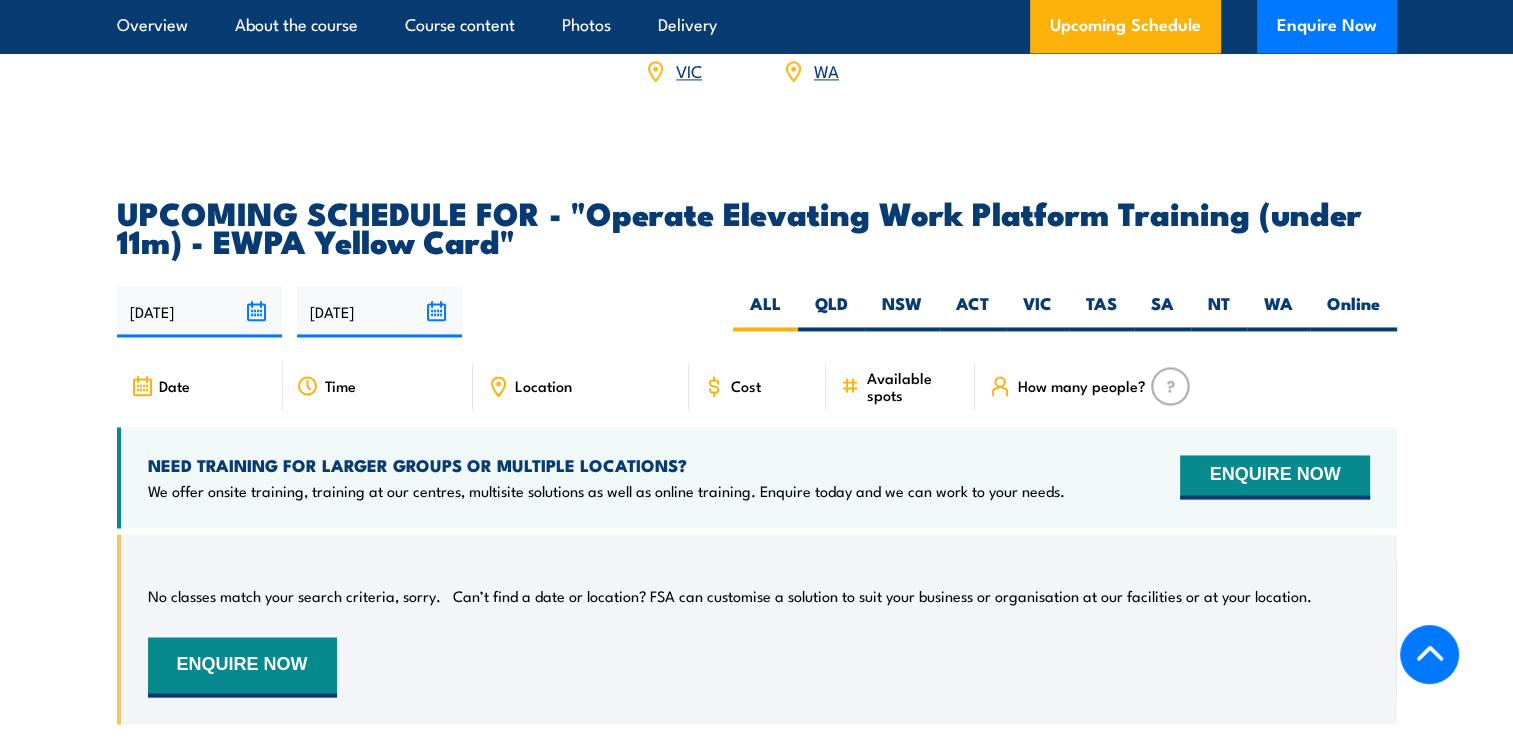 scroll, scrollTop: 3241, scrollLeft: 0, axis: vertical 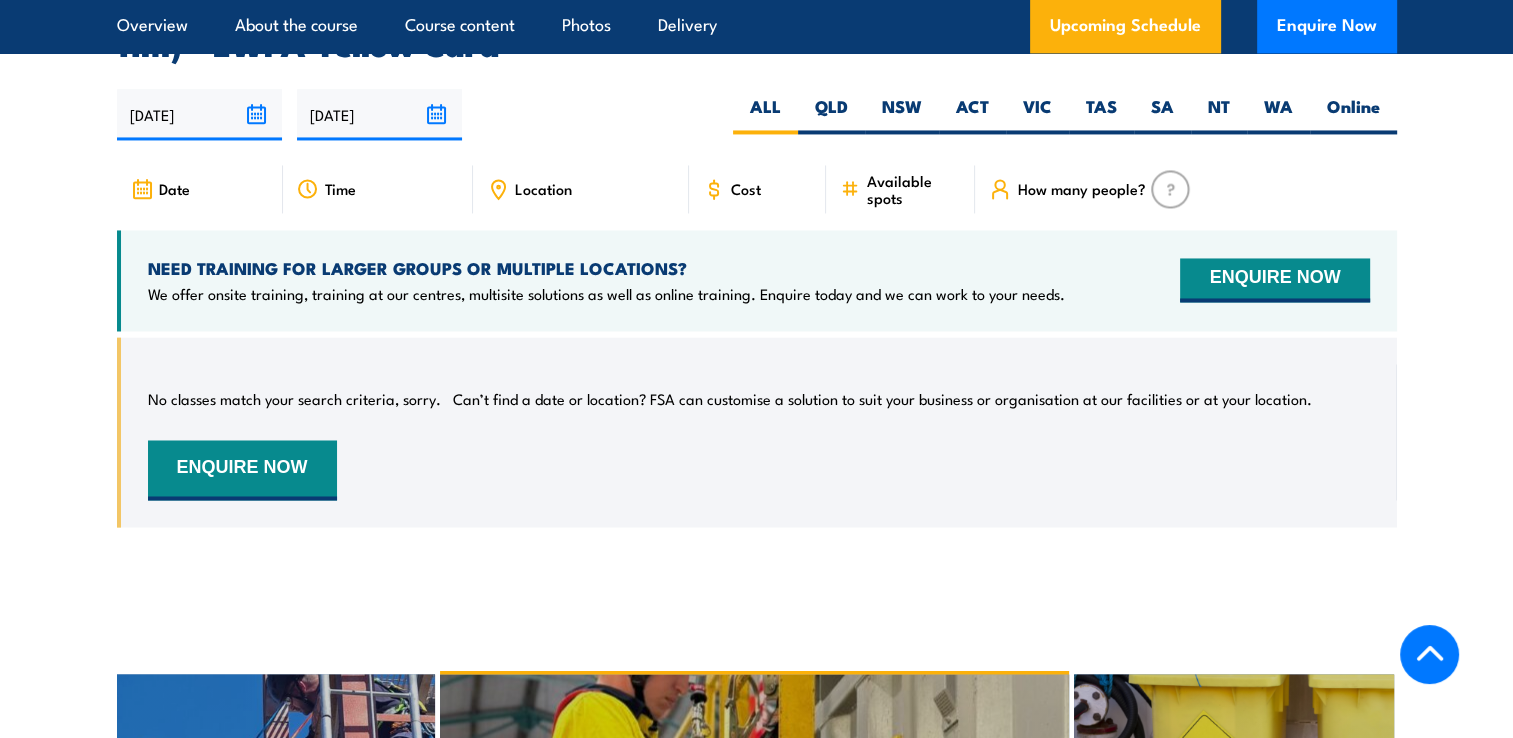 click on "03/08/2025
30/01/2026" at bounding box center [757, 114] 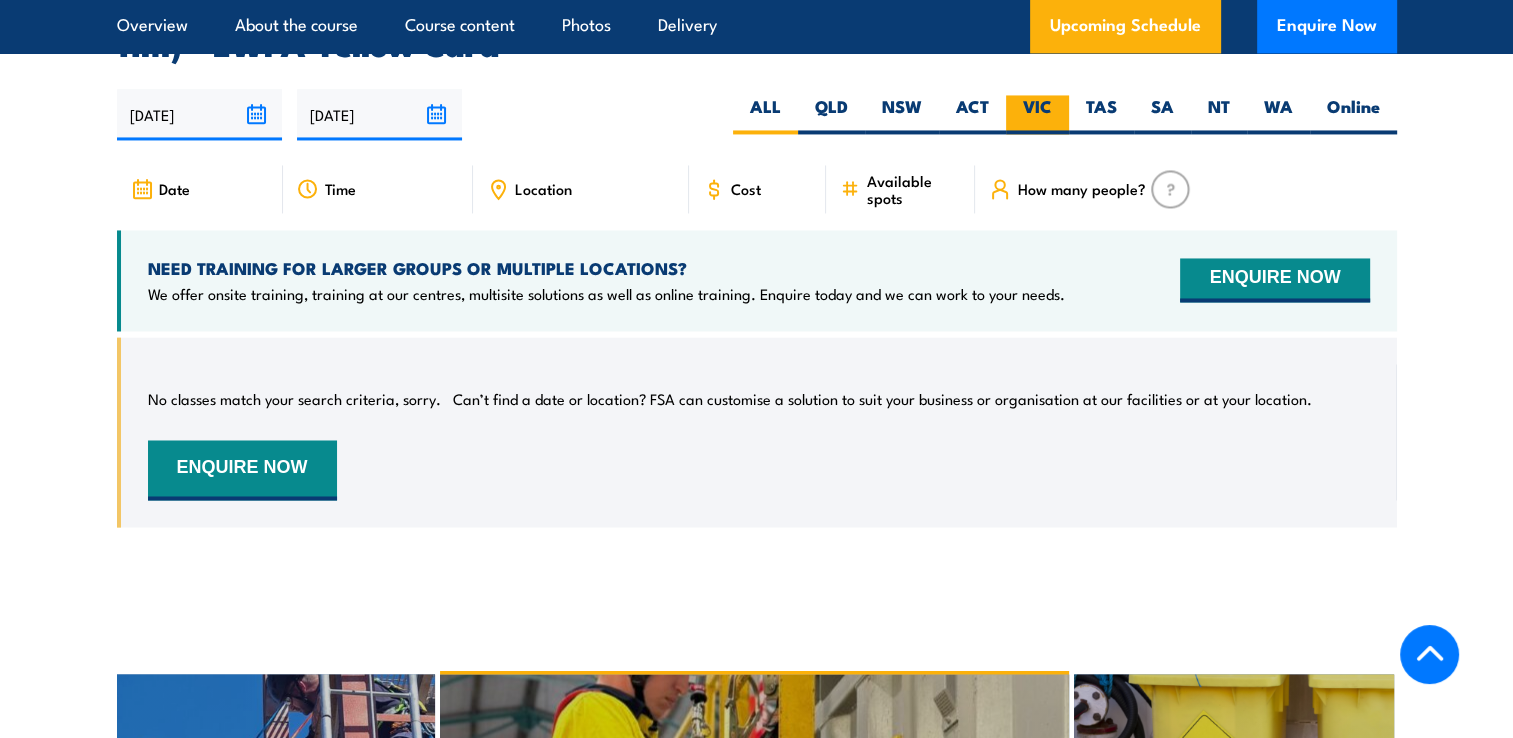 click on "VIC" at bounding box center (1037, 114) 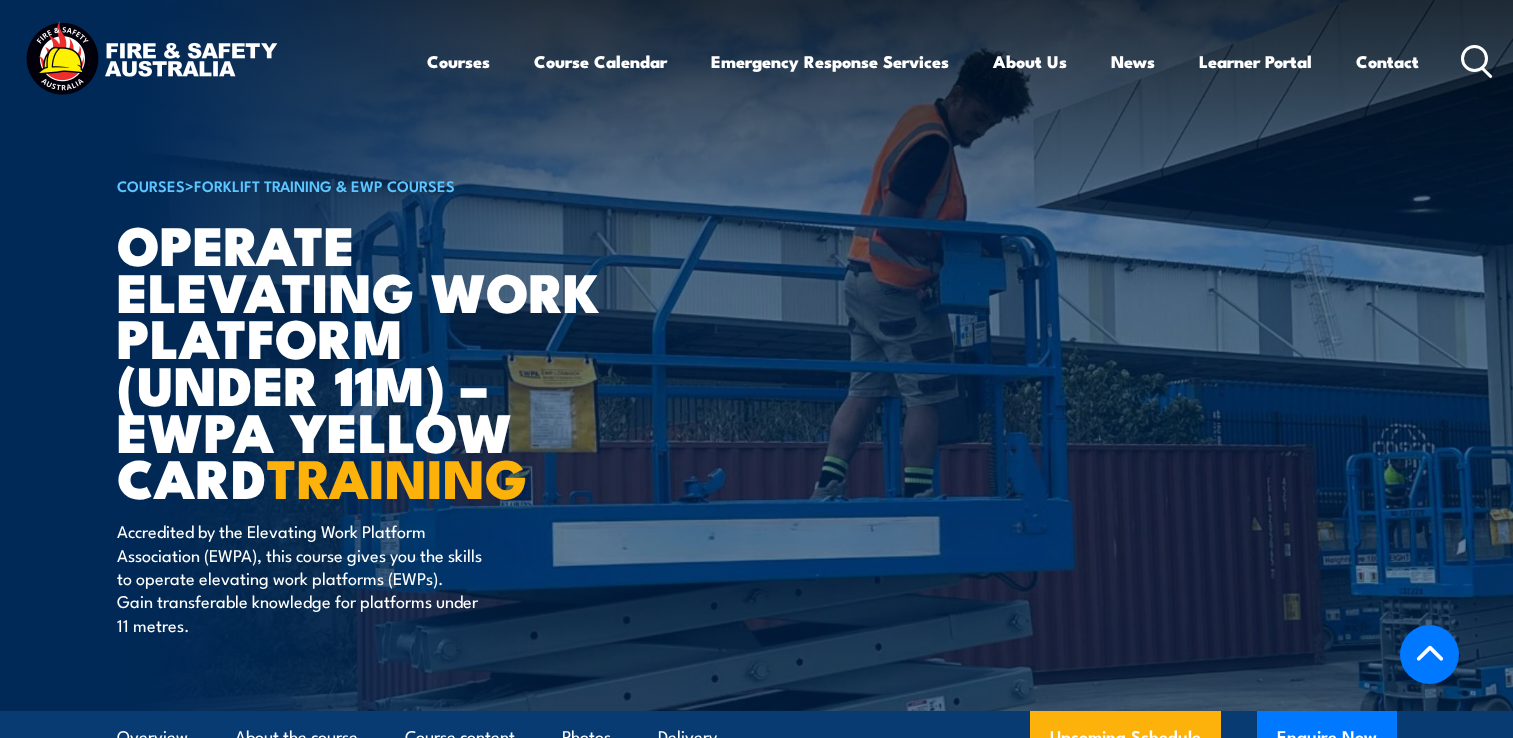 scroll, scrollTop: 3059, scrollLeft: 0, axis: vertical 